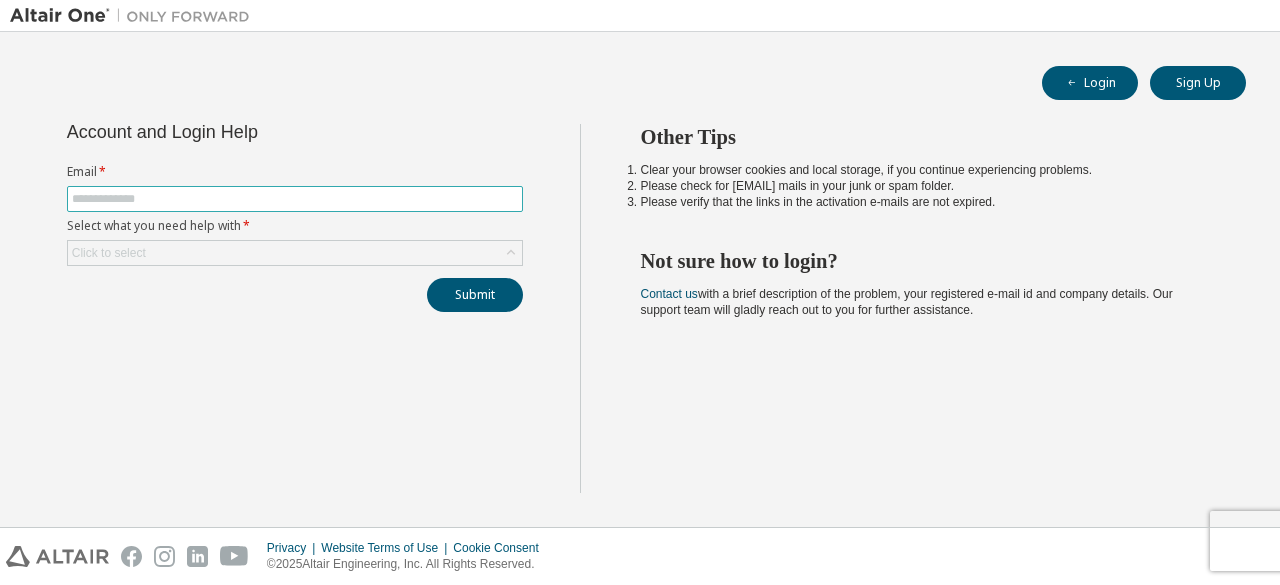 scroll, scrollTop: 0, scrollLeft: 0, axis: both 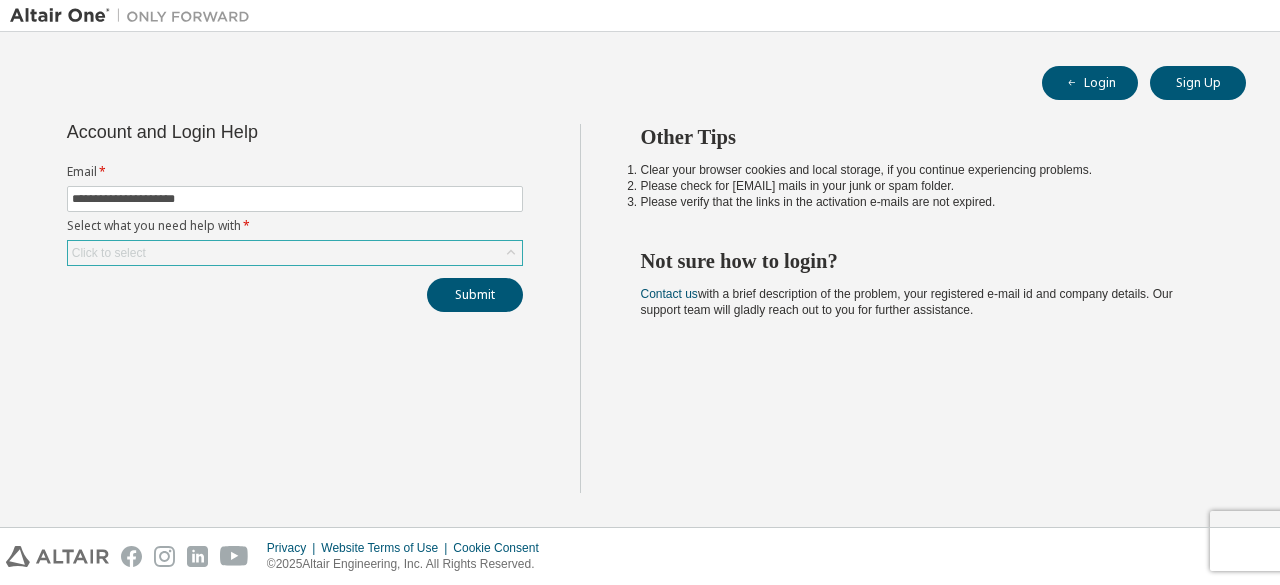 click on "Click to select" at bounding box center (295, 253) 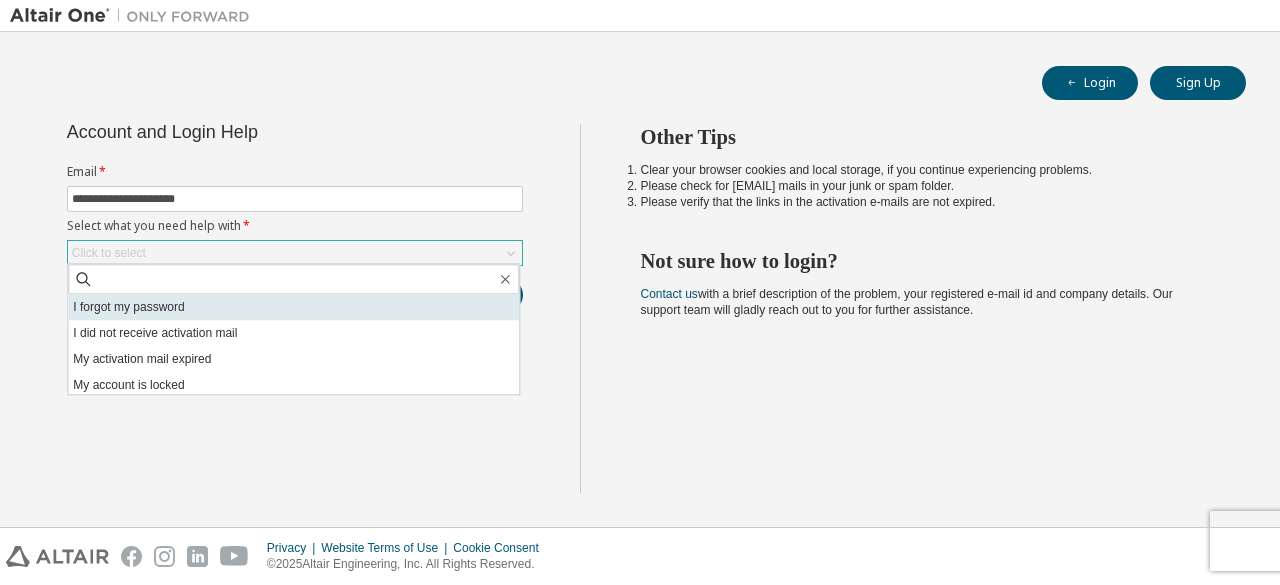 click on "I forgot my password" at bounding box center [293, 307] 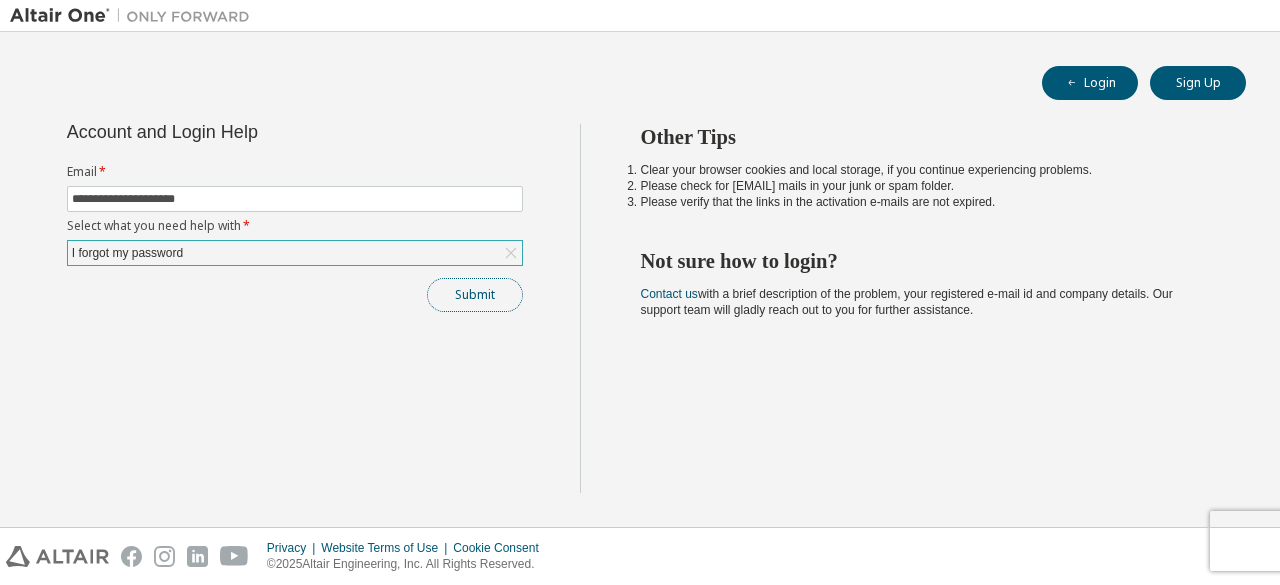 click on "Submit" at bounding box center [475, 295] 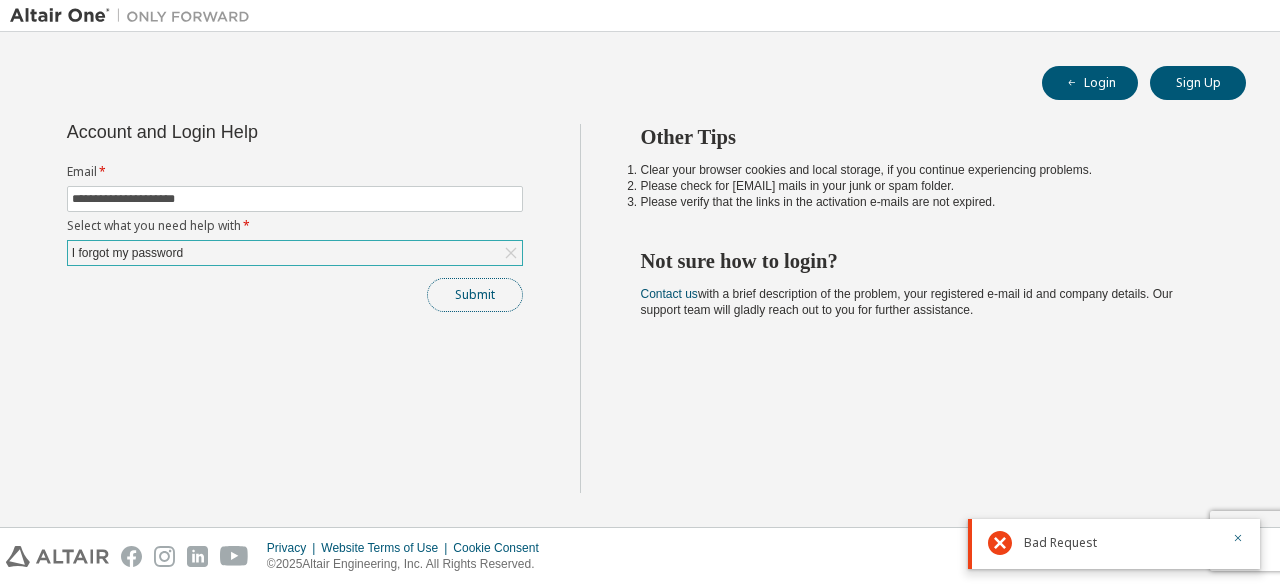 click on "Submit" at bounding box center [475, 295] 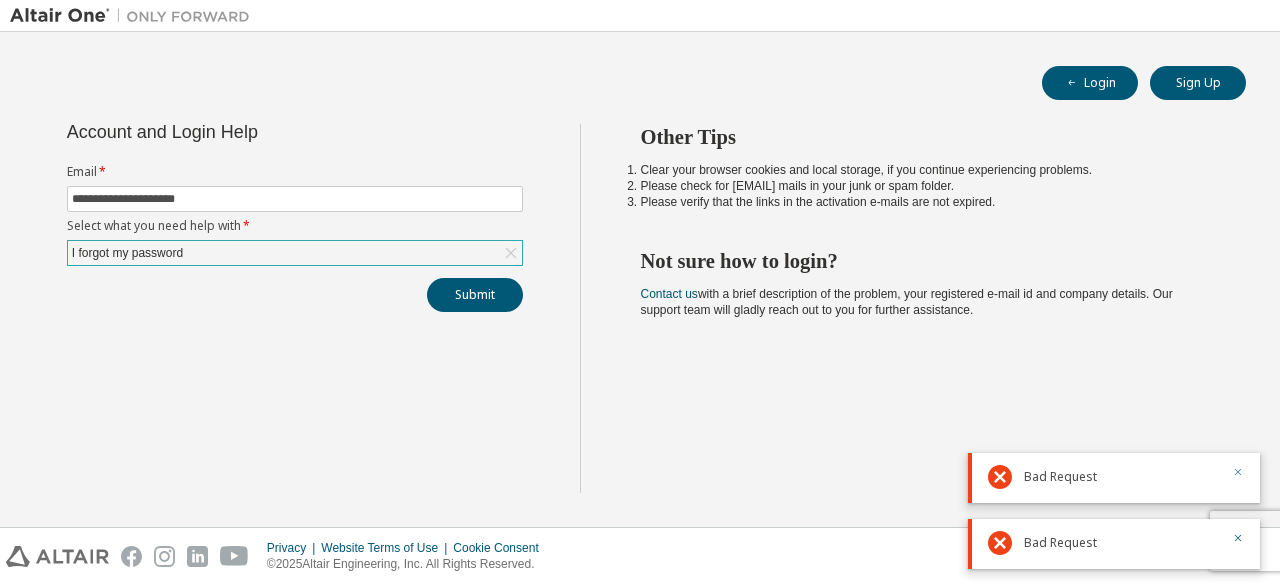 click 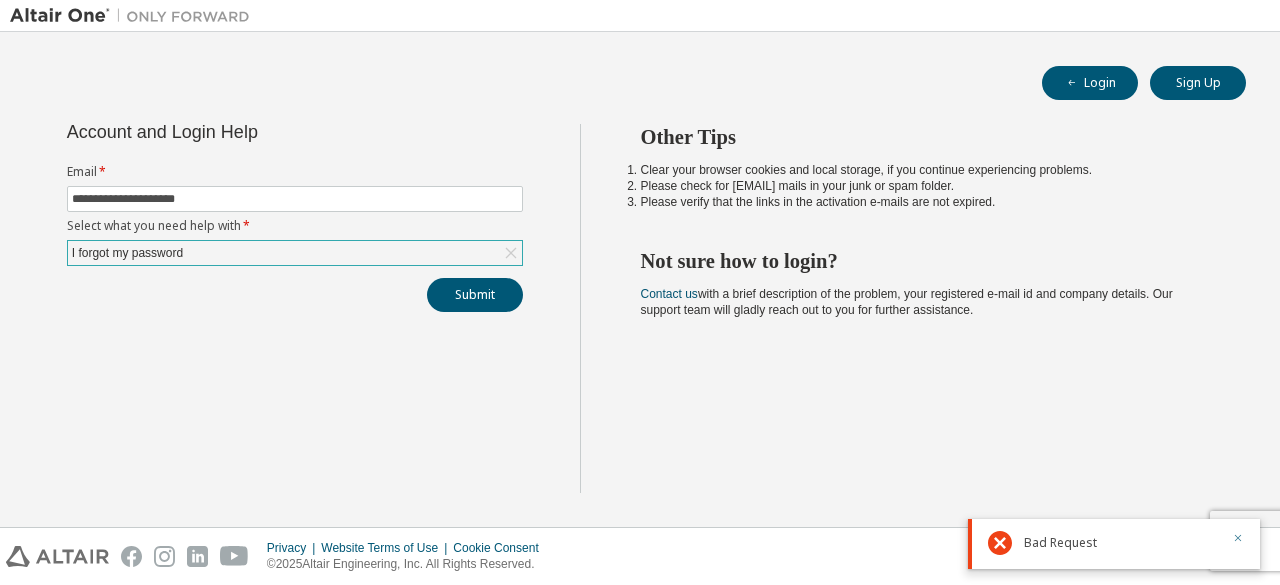 click 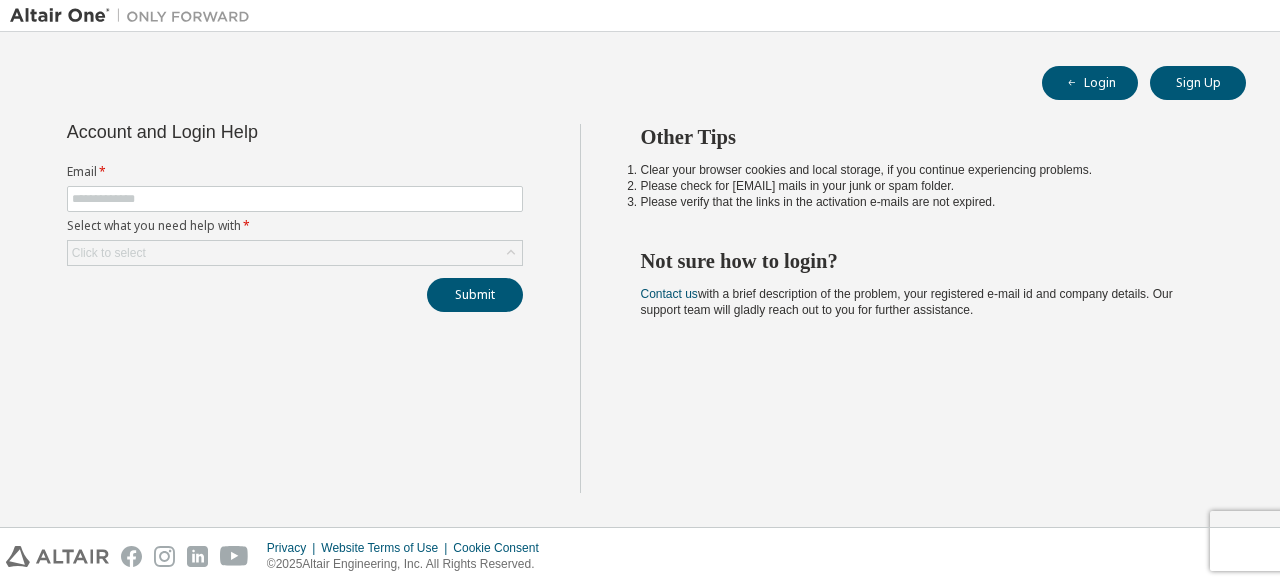 scroll, scrollTop: 0, scrollLeft: 0, axis: both 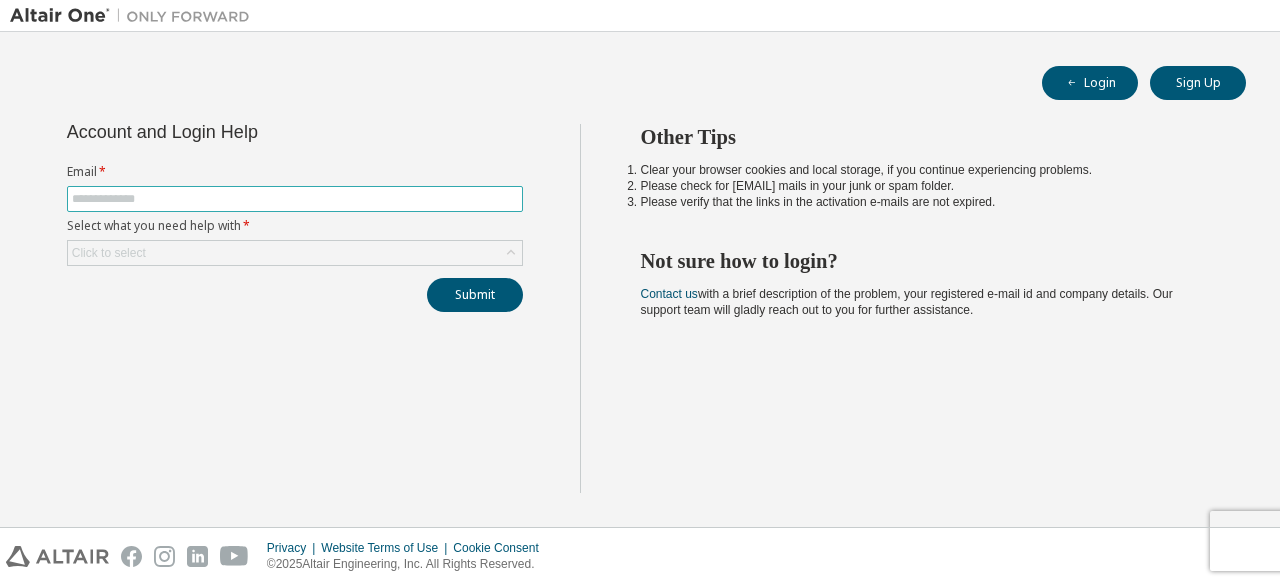 click at bounding box center (295, 199) 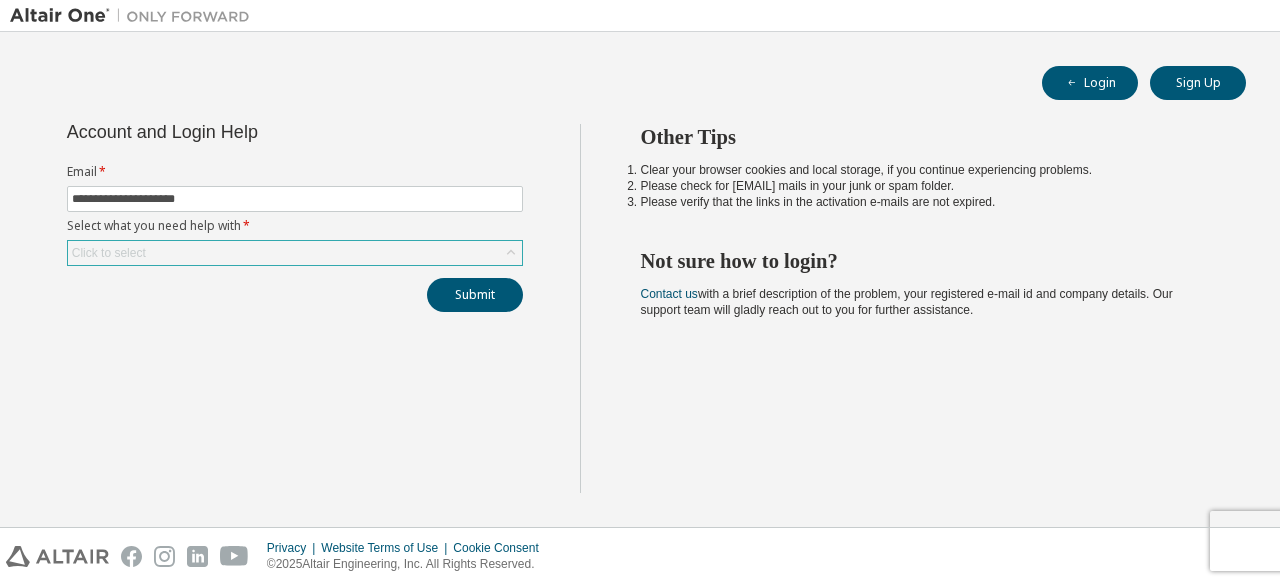 click on "Click to select" at bounding box center (295, 253) 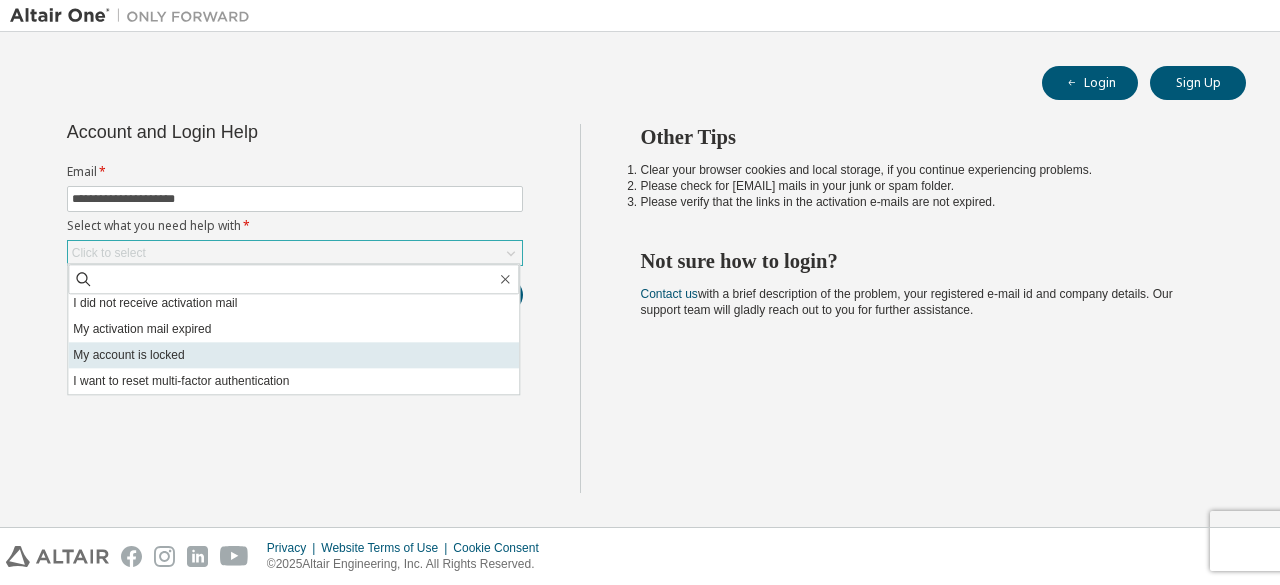 scroll, scrollTop: 56, scrollLeft: 0, axis: vertical 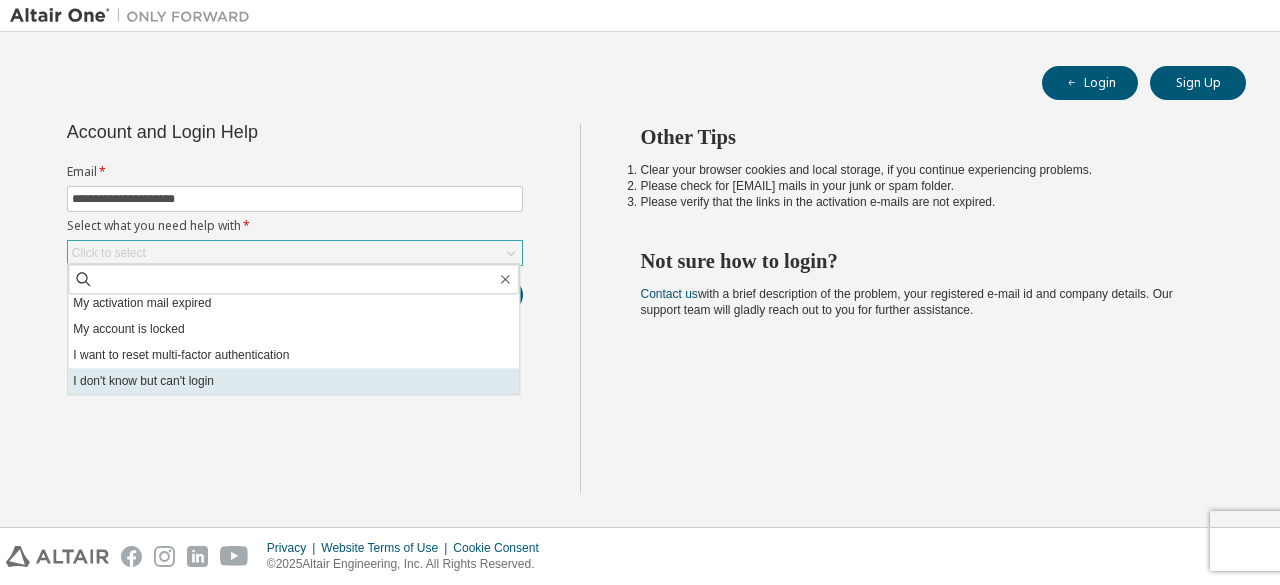 click on "I don't know but can't login" at bounding box center (293, 381) 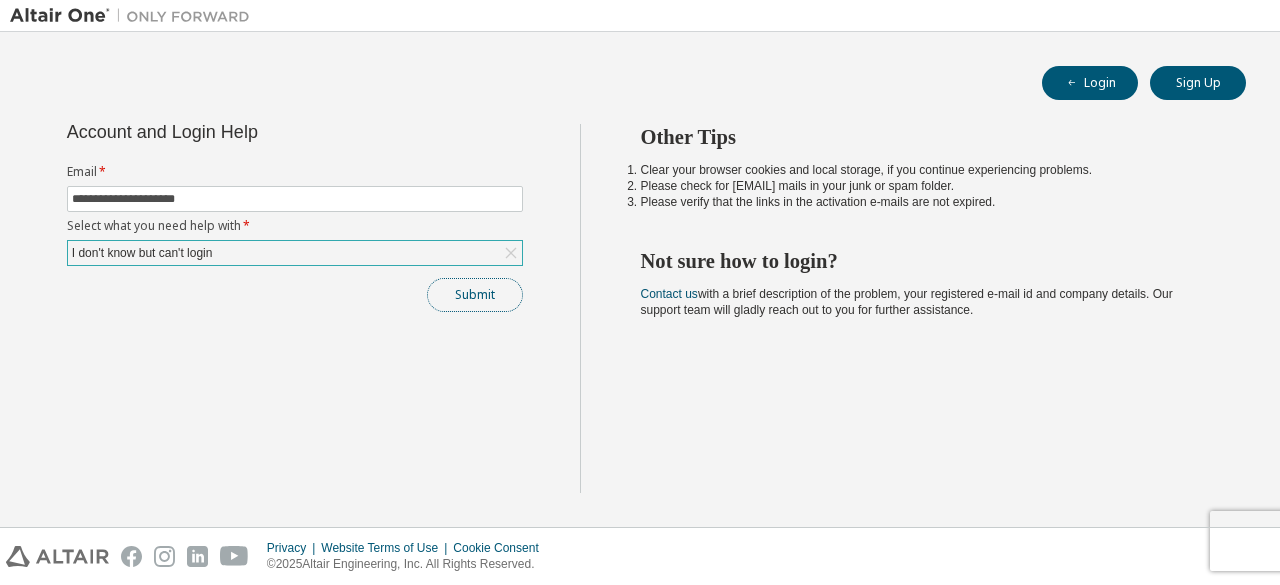 click on "Submit" at bounding box center [475, 295] 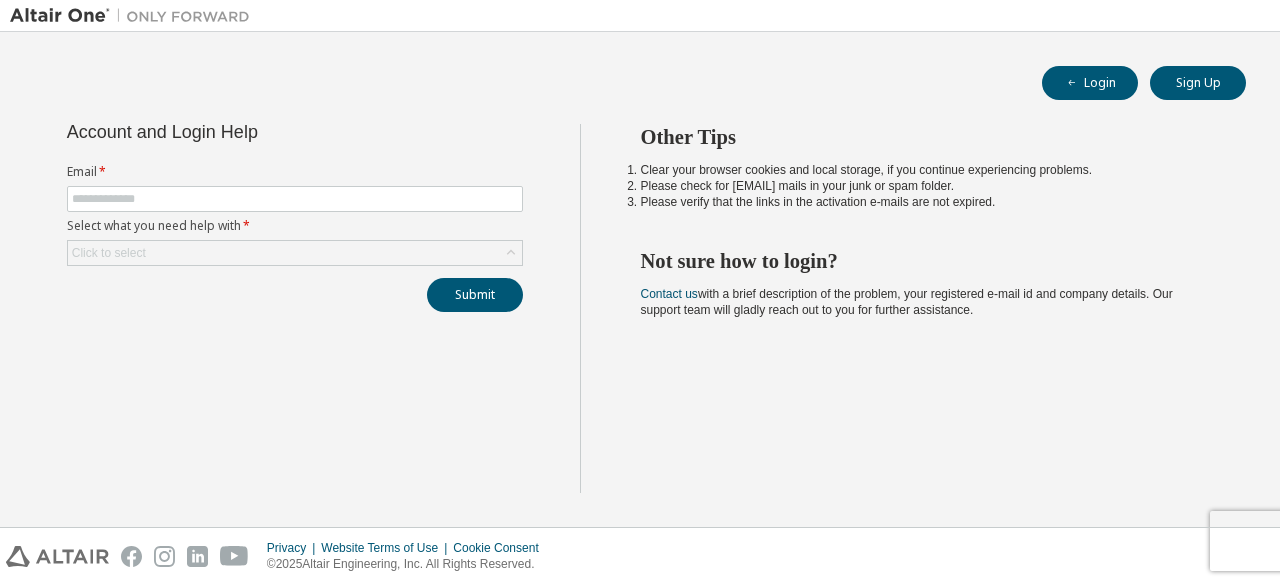 scroll, scrollTop: 0, scrollLeft: 0, axis: both 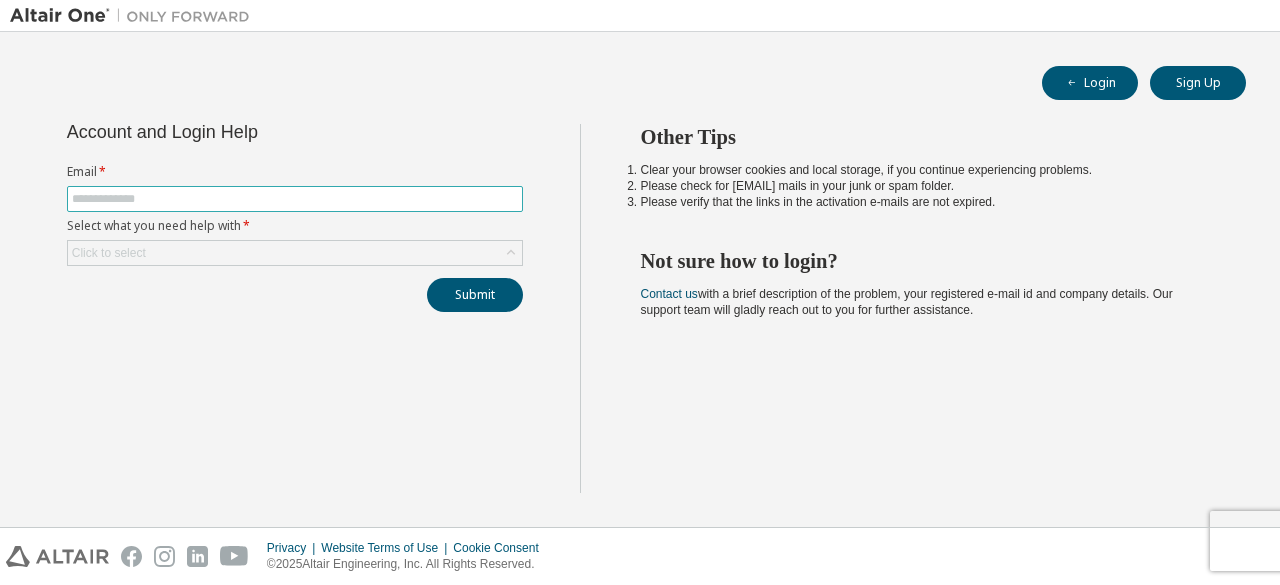 click at bounding box center (295, 199) 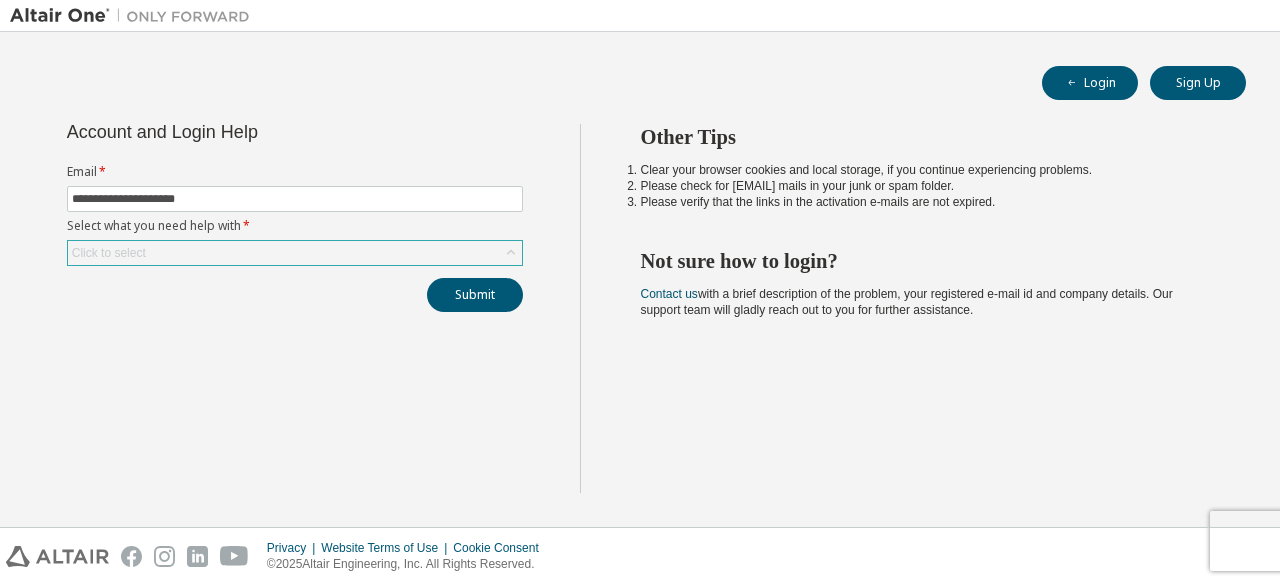 click on "Click to select" at bounding box center [295, 253] 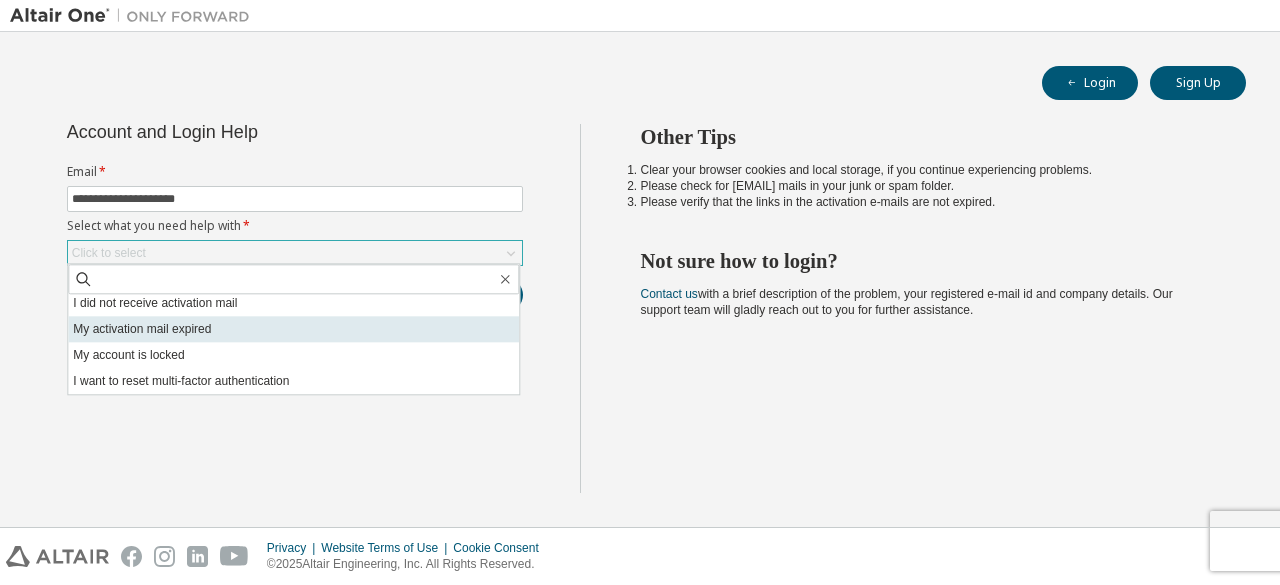 scroll, scrollTop: 56, scrollLeft: 0, axis: vertical 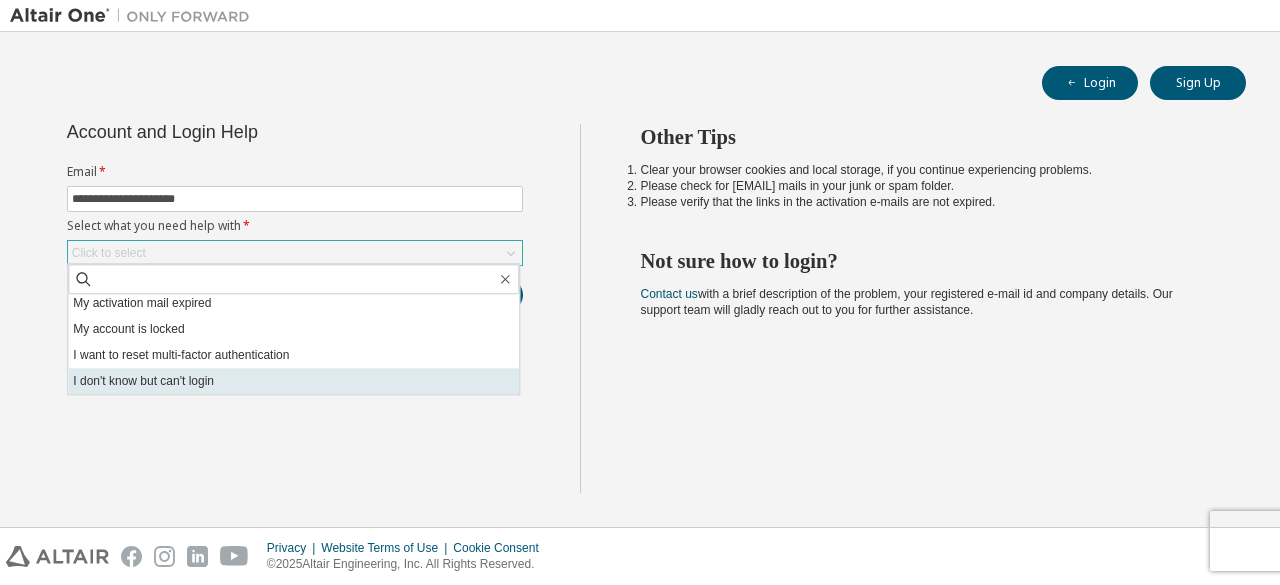 click on "I don't know but can't login" at bounding box center [293, 381] 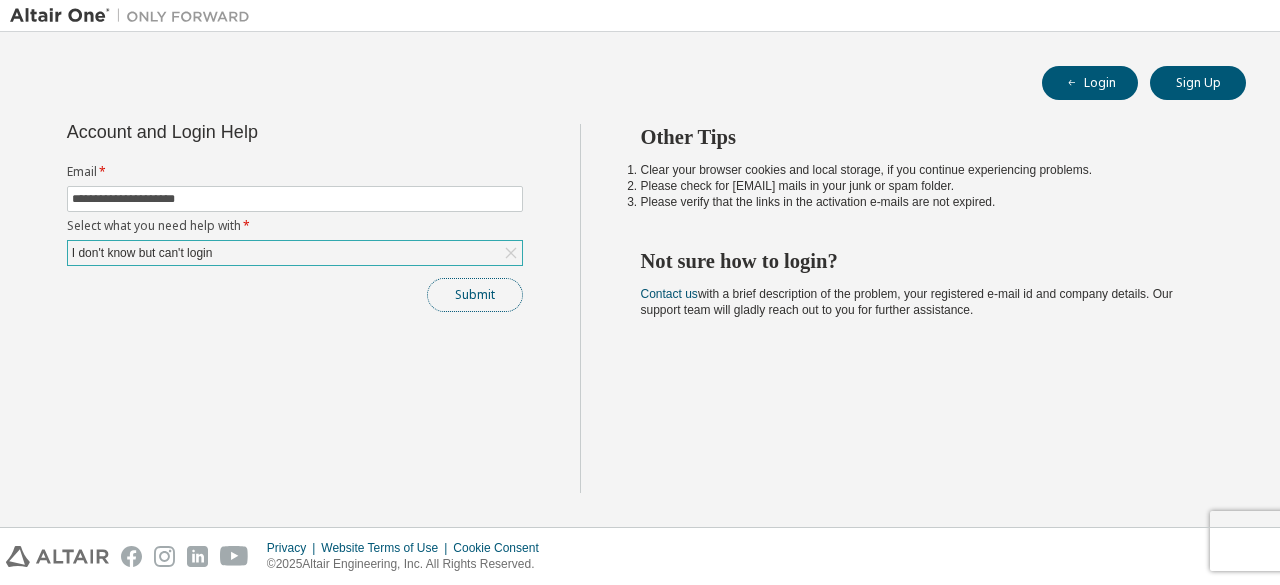click on "Submit" at bounding box center [475, 295] 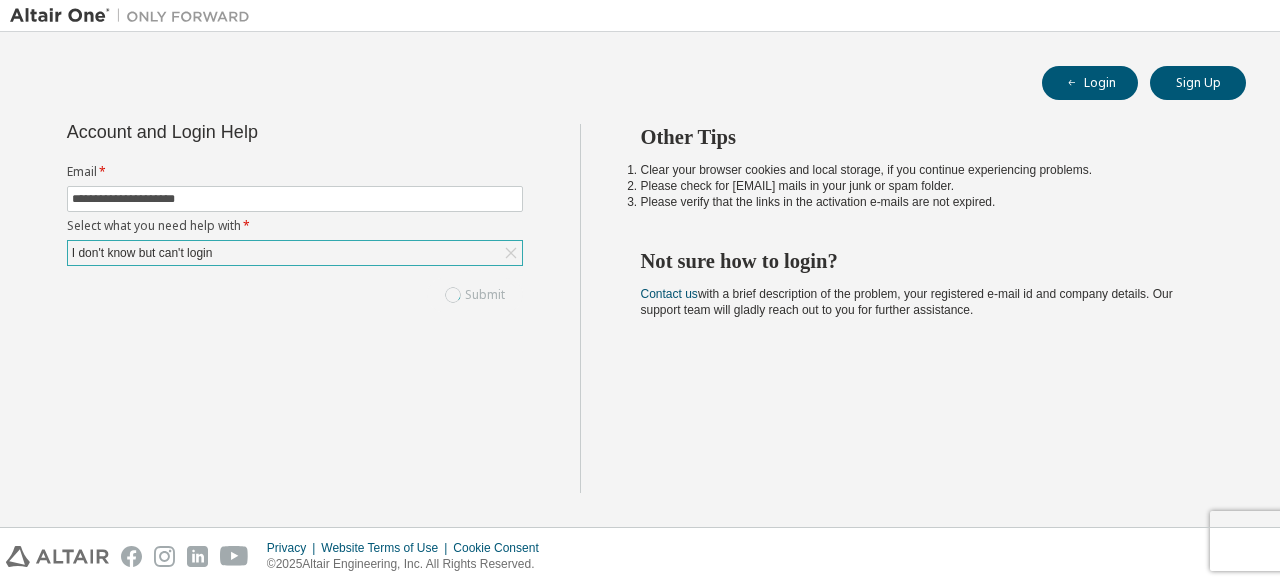 click on "Submit" at bounding box center [295, 295] 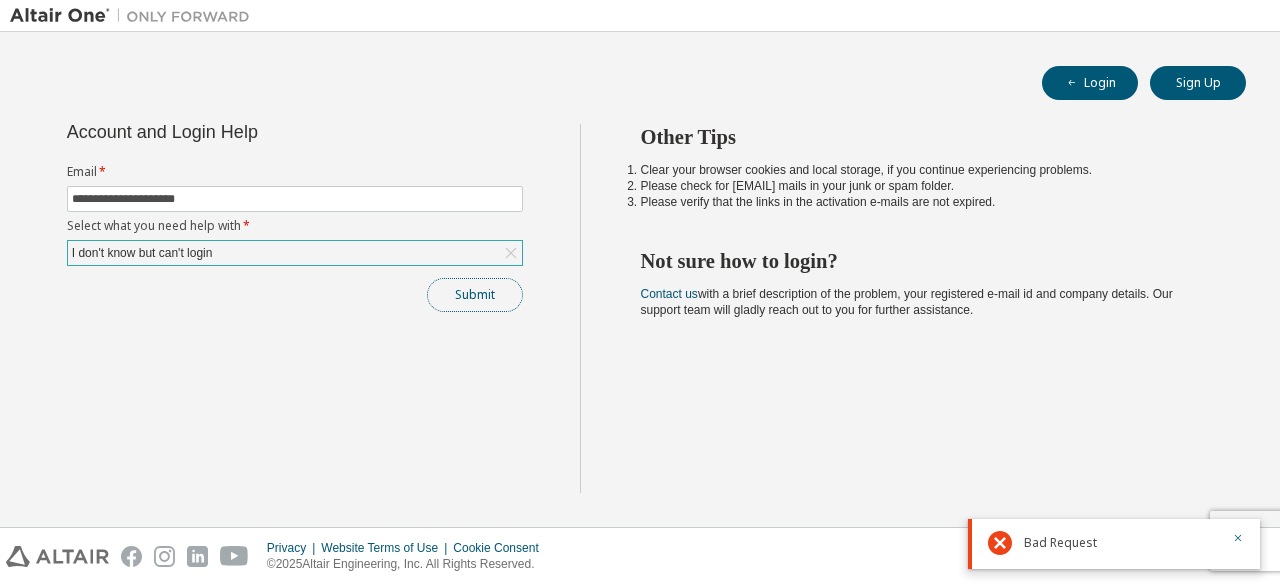 click on "Submit" at bounding box center [475, 295] 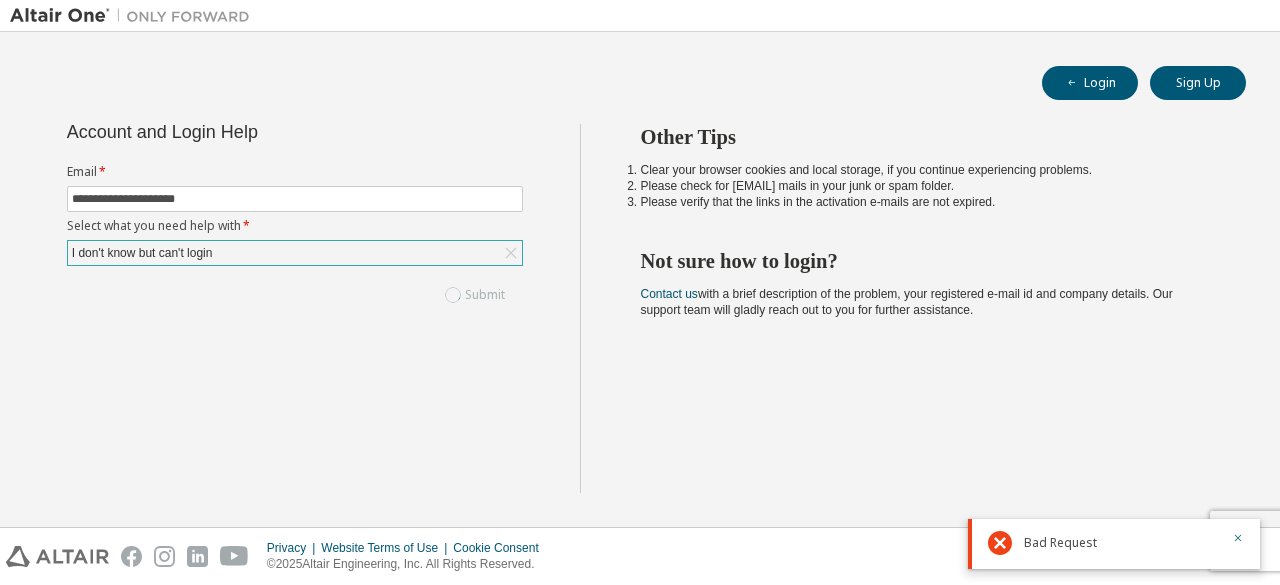 click on "Submit" at bounding box center (295, 295) 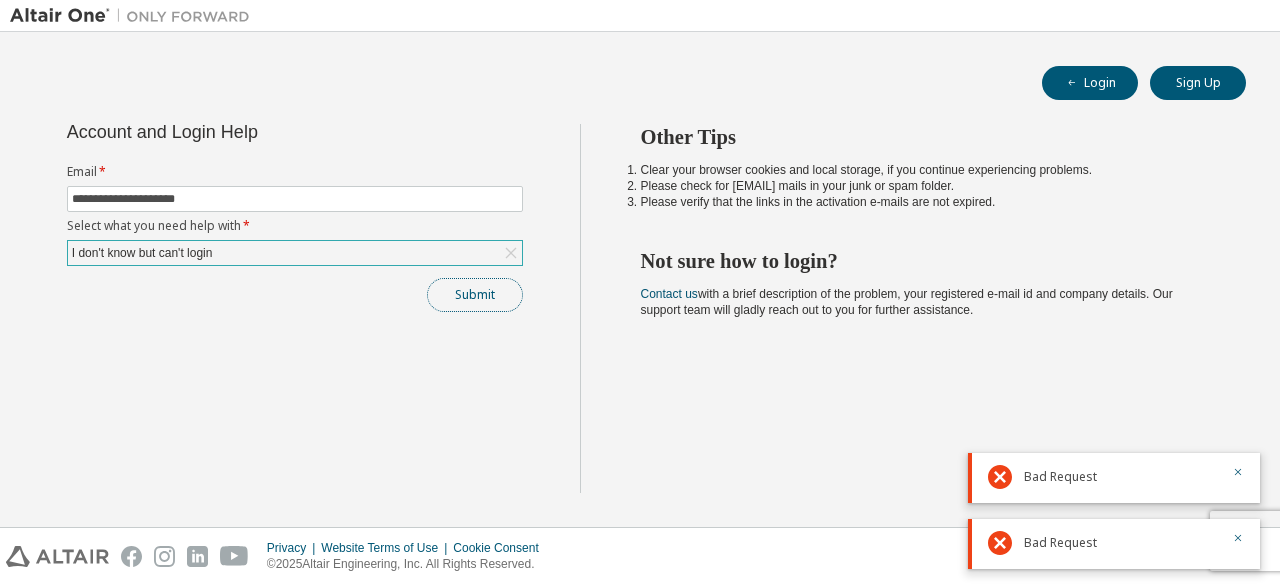 click on "Submit" at bounding box center [475, 295] 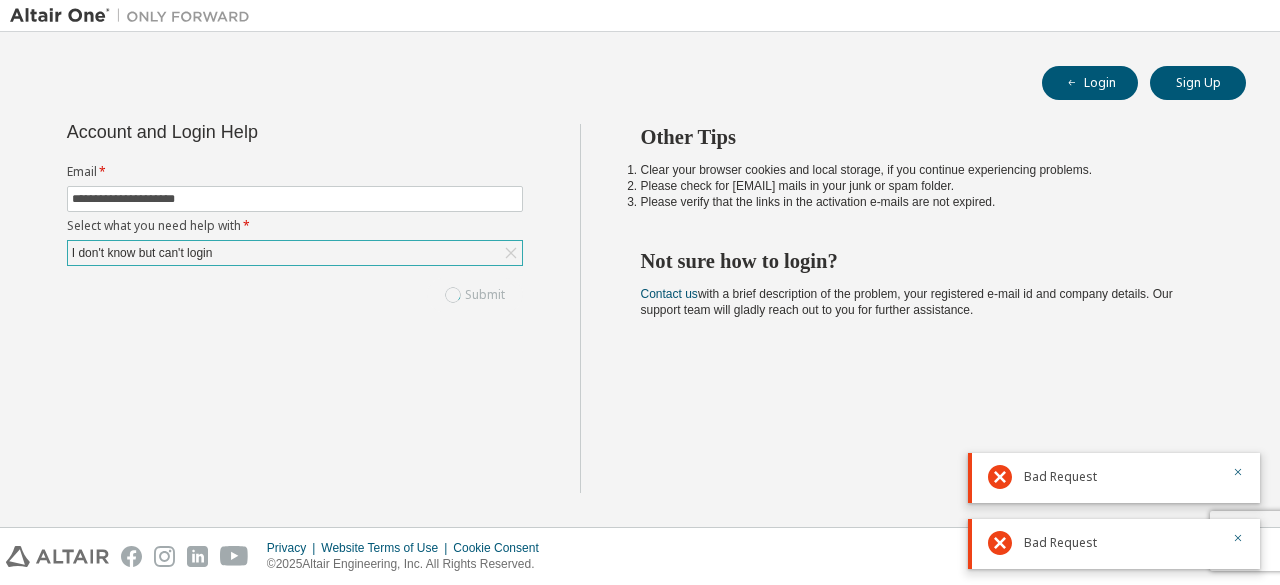 click on "Submit" at bounding box center (295, 295) 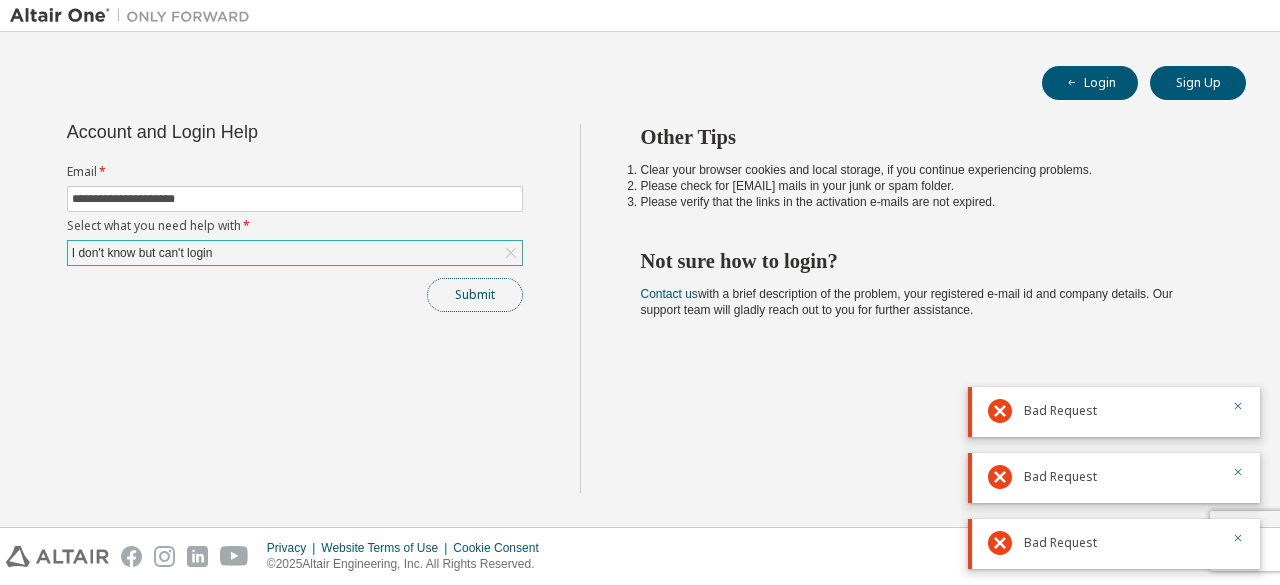 click on "Submit" at bounding box center (475, 295) 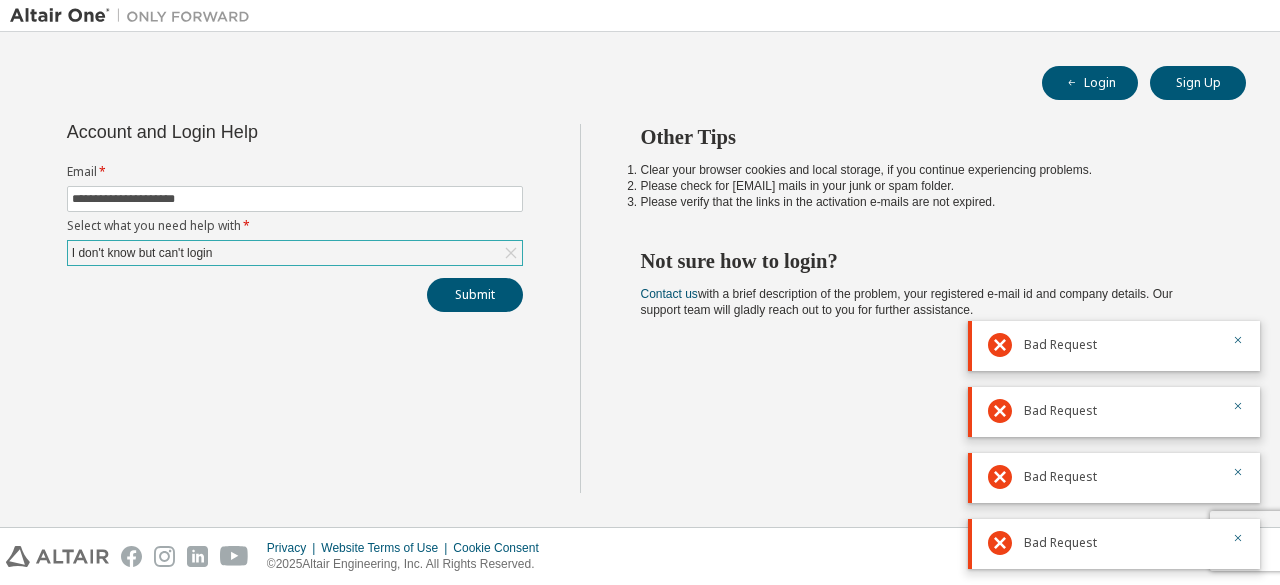 click on "**********" at bounding box center [295, 308] 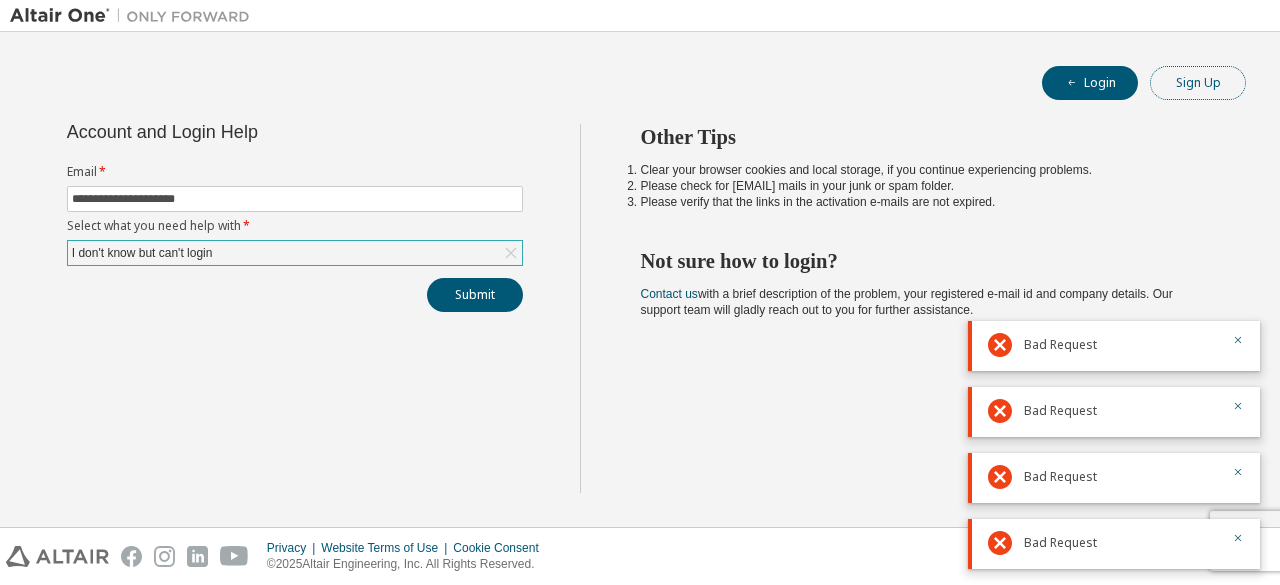 click on "Sign Up" at bounding box center [1198, 83] 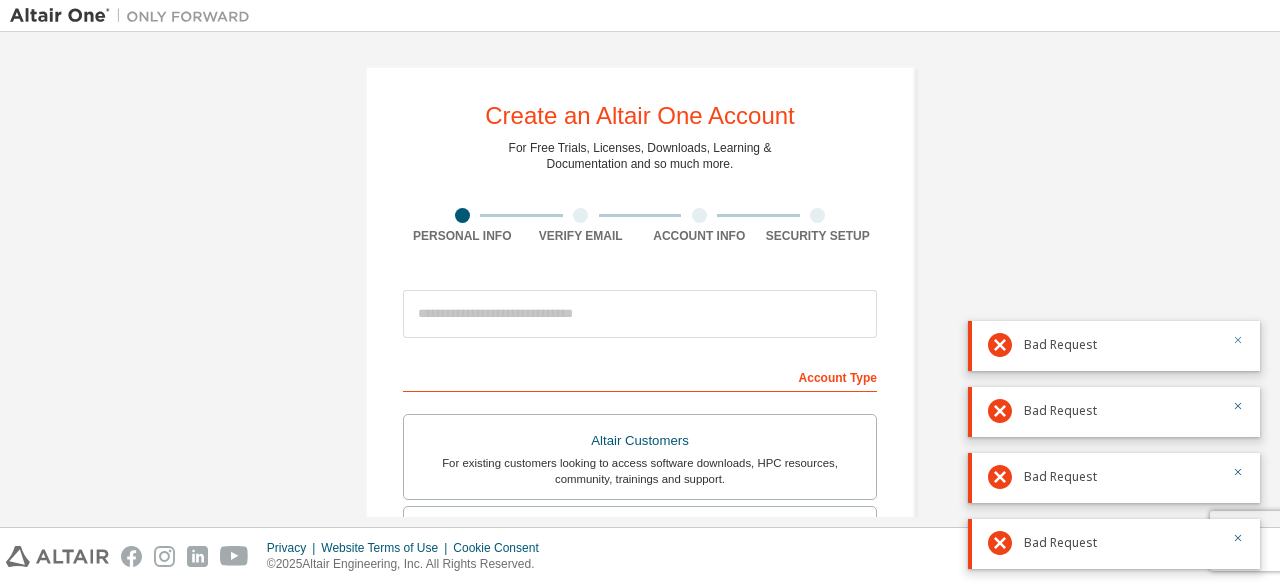 click 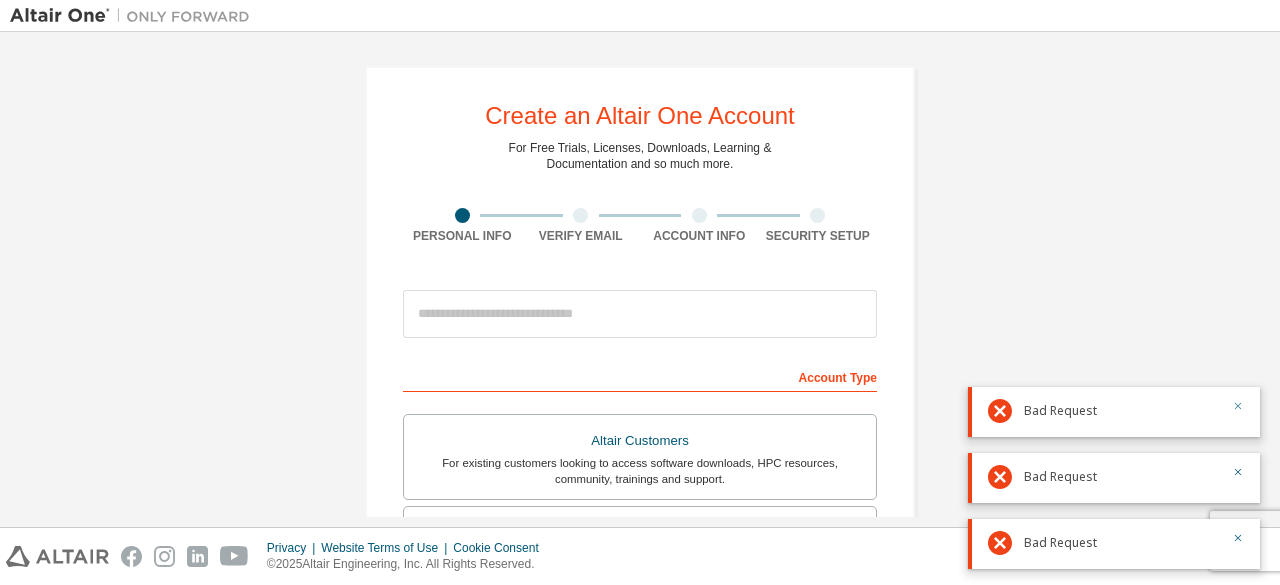drag, startPoint x: 1232, startPoint y: 405, endPoint x: 1232, endPoint y: 416, distance: 11 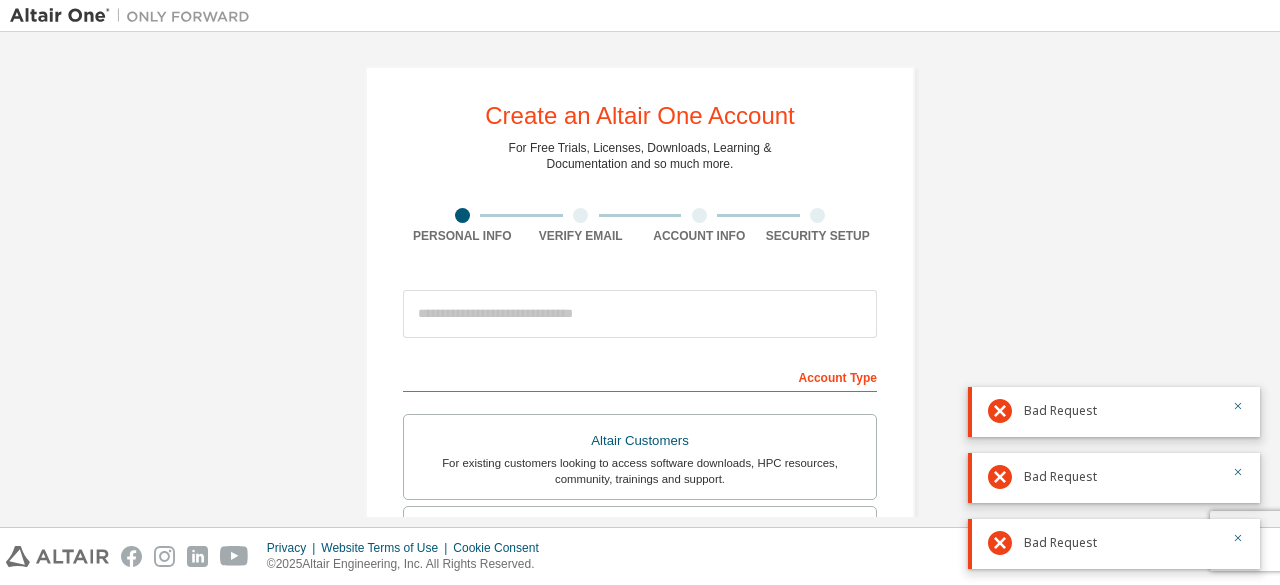 click at bounding box center [1232, 477] 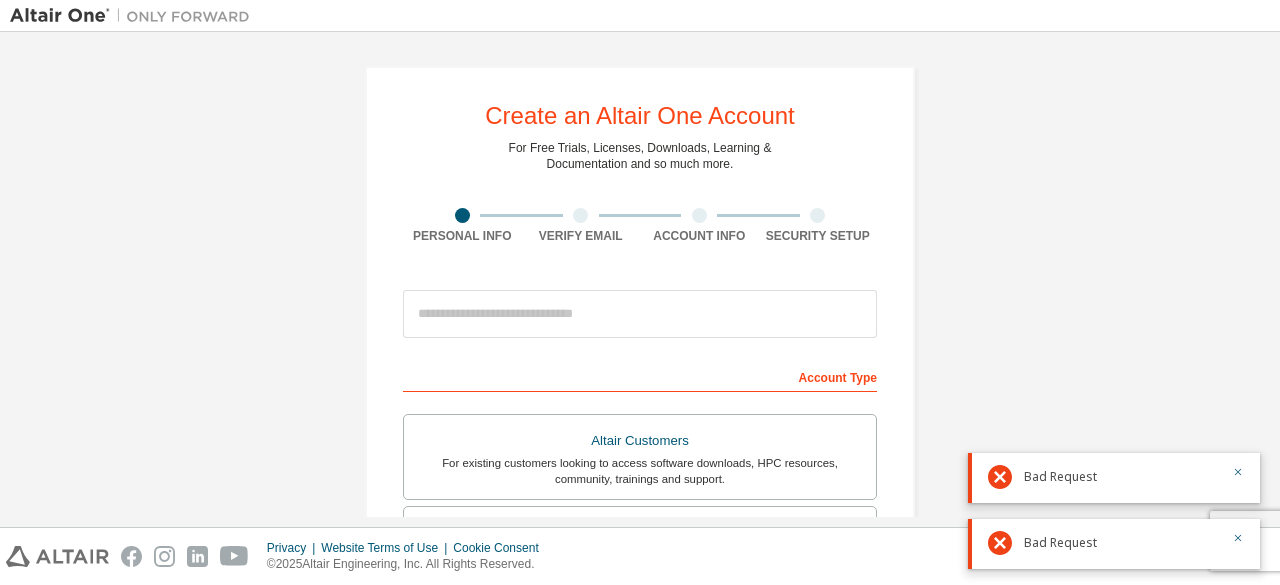 drag, startPoint x: 1234, startPoint y: 483, endPoint x: 1236, endPoint y: 513, distance: 30.066593 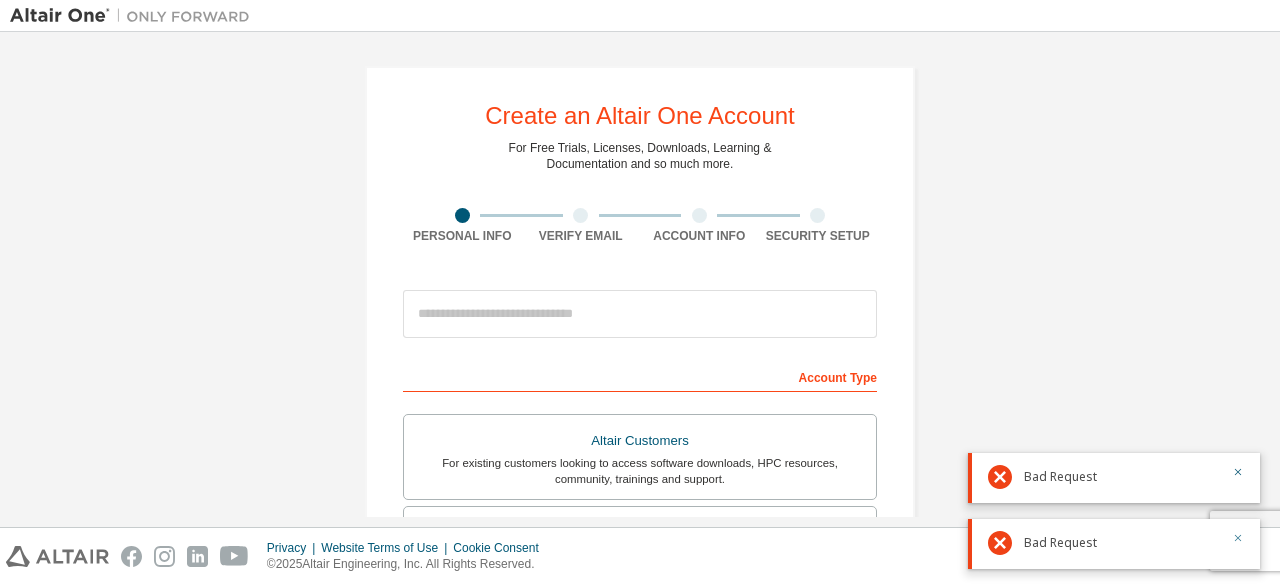 click 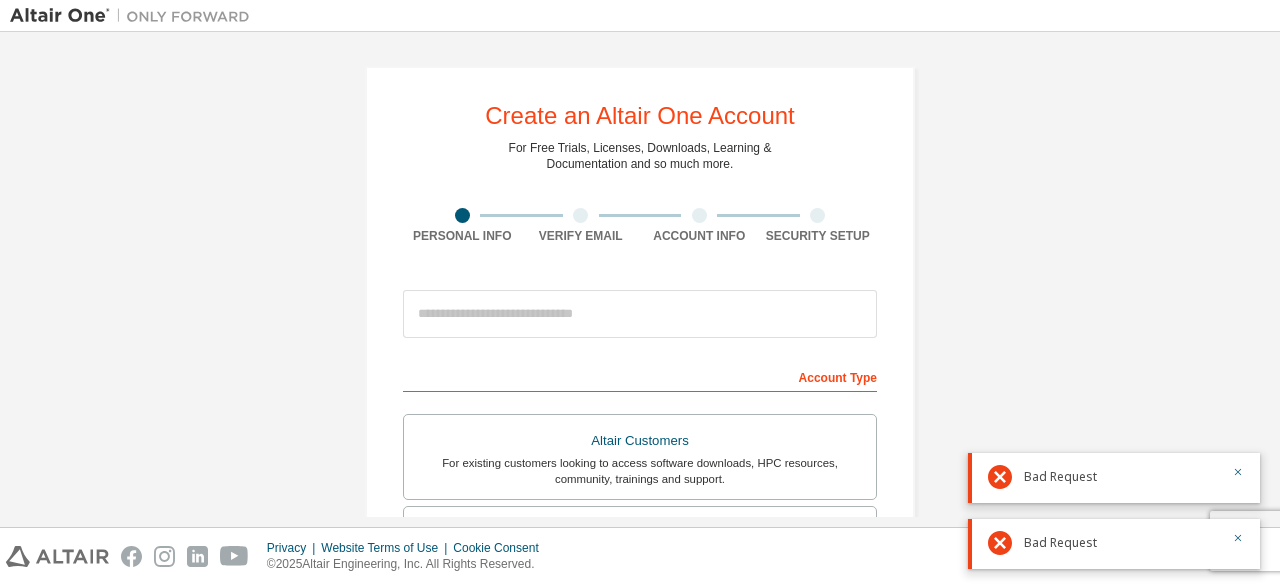 click on "Create an Altair One Account For Free Trials, Licenses, Downloads, Learning &  Documentation and so much more. Personal Info Verify Email Account Info Security Setup This is a federated email. No need to register a new account. You should be able to  login  by using your company's SSO credentials. Email already exists. Please try to  login  instead. Account Type Altair Customers For existing customers looking to access software downloads, HPC resources, community, trainings and support. Students For currently enrolled students looking to access the free Altair Student Edition bundle and all other student resources. Faculty For faculty & administrators of academic institutions administering students and accessing software for academic purposes. Everyone else For individuals, businesses and everyone else looking to try Altair software and explore our product offerings. Your Profile First Name Last Name Job Title Please provide State/Province to help us route sales and support resources to you more efficiently." at bounding box center (640, 571) 